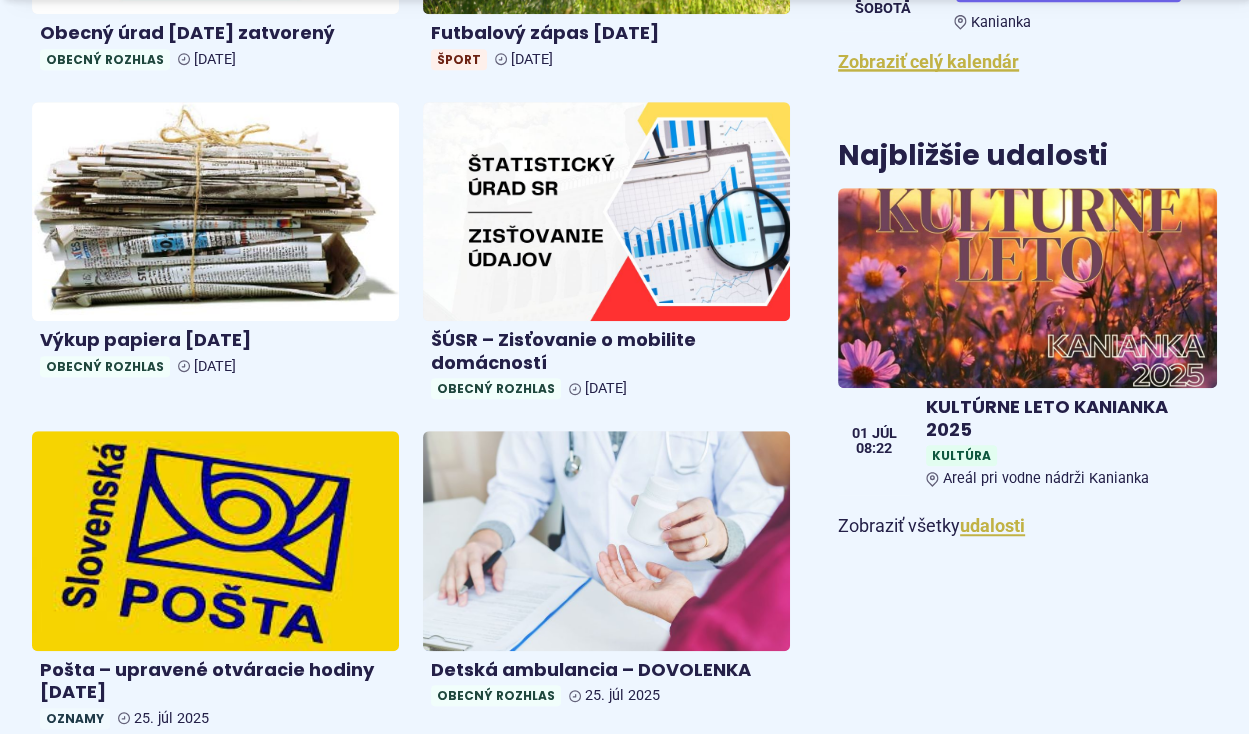 scroll, scrollTop: 1069, scrollLeft: 0, axis: vertical 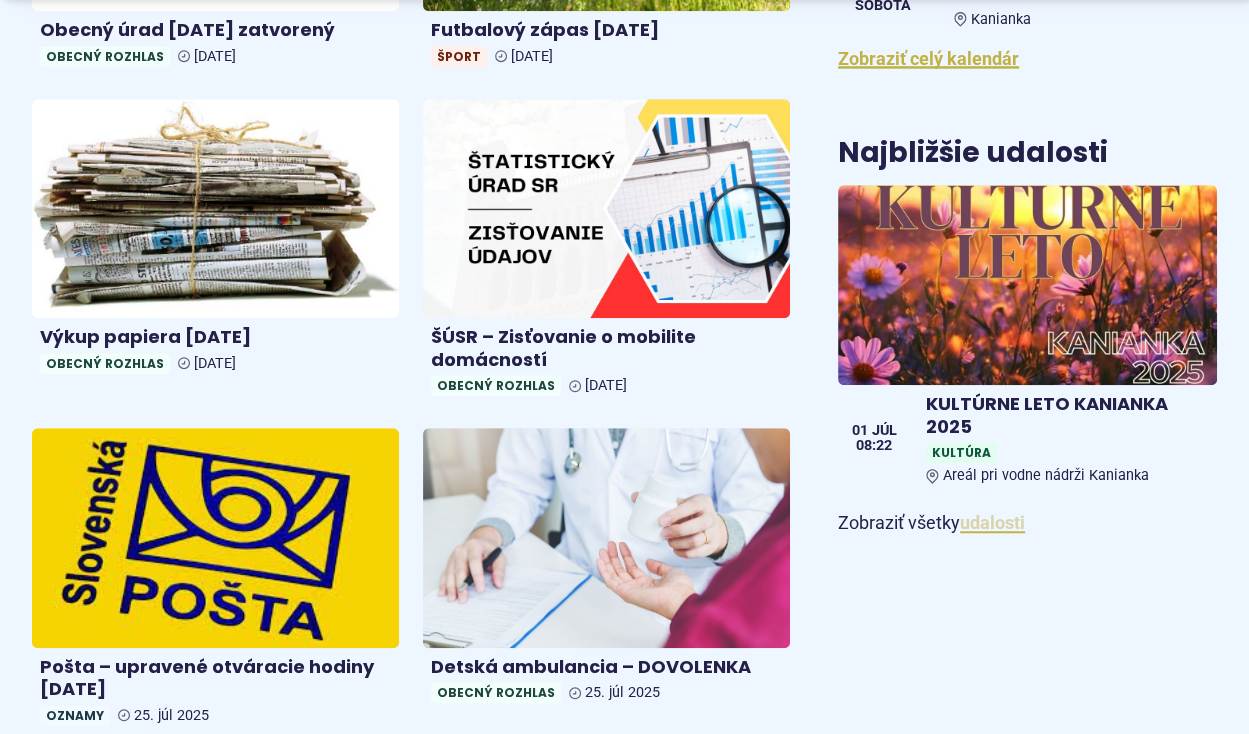 click on "udalosti" at bounding box center [992, 522] 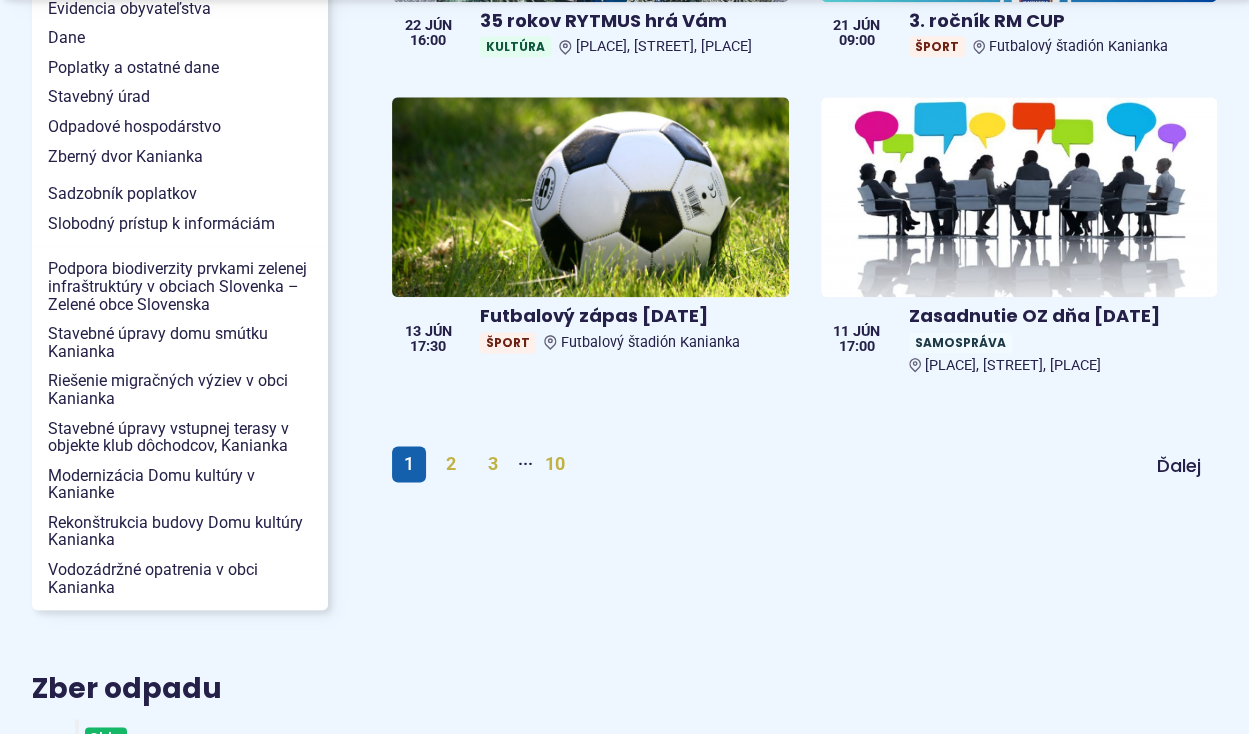 scroll, scrollTop: 2021, scrollLeft: 0, axis: vertical 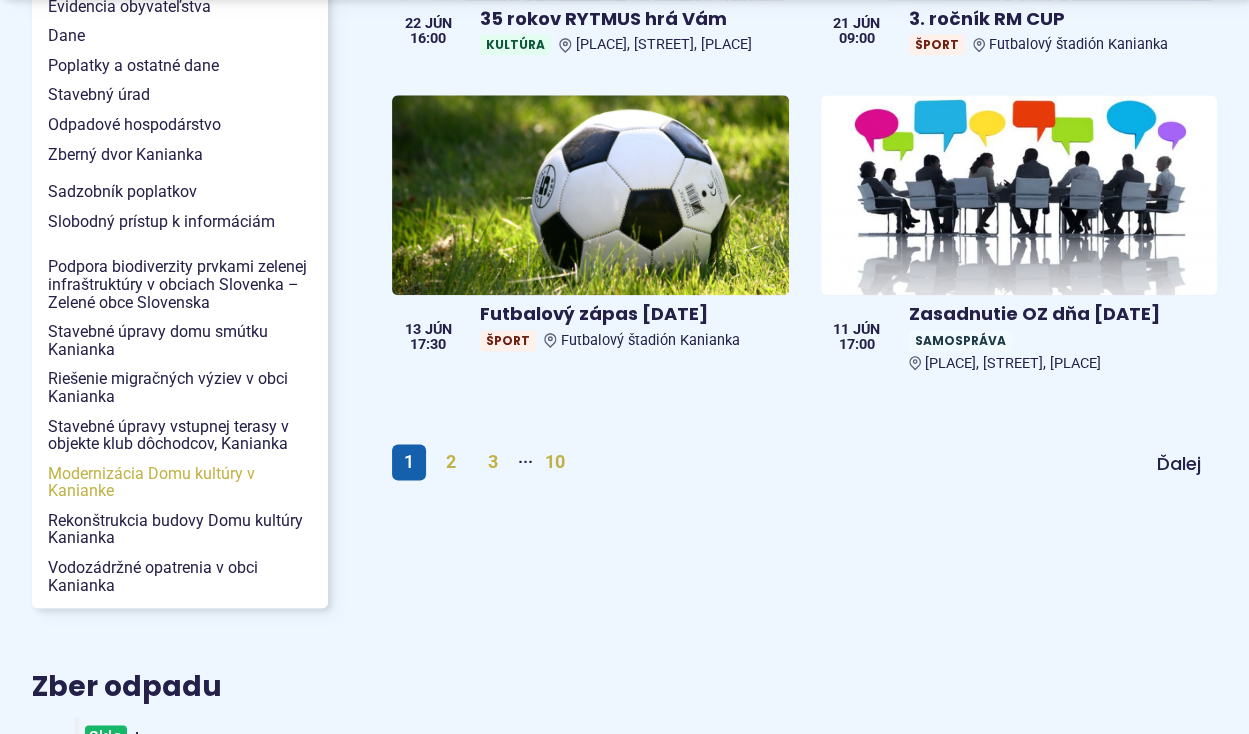 click on "Modernizácia Domu kultúry v Kanianke" at bounding box center [180, 482] 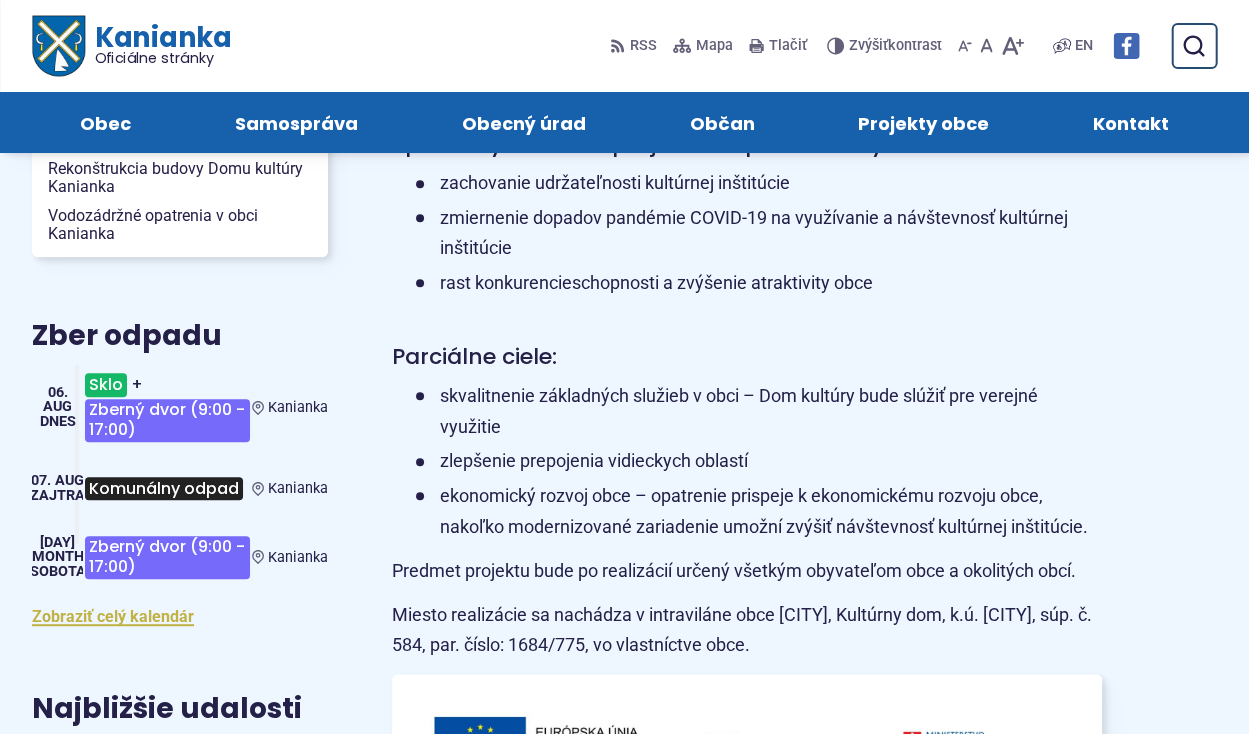scroll, scrollTop: 634, scrollLeft: 0, axis: vertical 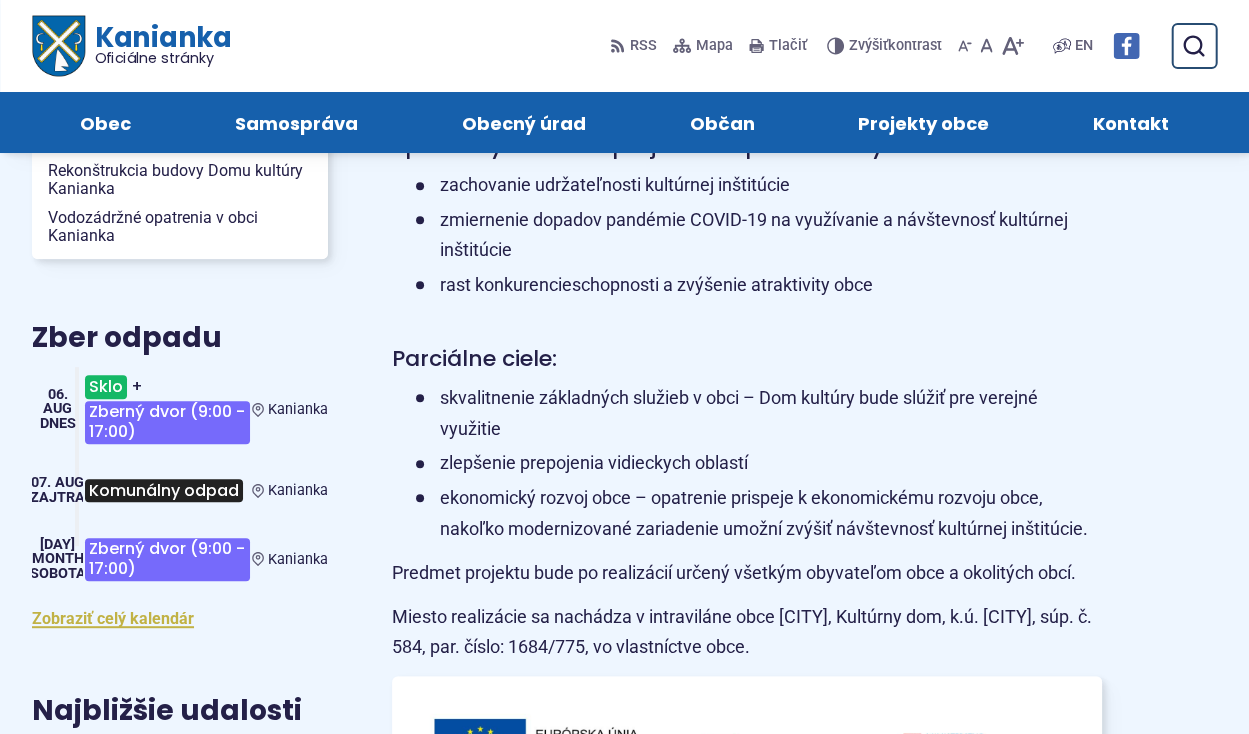 click on "Modernizácia Domu kultúry v Kanianke
Stručný popis projektu:
Projekt obce Kanianka je zameraný na podporu udržateľnosti a odolnosti kultúrnych inštitúcií v súvislosti s pandémiou COVID-19. Predmetom projektu je modernizácia vybavenia Domu kultúry.
Hlavným cieľom projektu je zlepšenie možností kultúrneho vyžitia obyvateľov obce.
Špecifickými cieľmi projektu sú predovšetkým:
zachovanie udržateľnosti kultúrnej inštitúcie
zmiernenie dopadov pandémie COVID-19 na využívanie a návštevnosť kultúrnej inštitúcie
rast konkurencieschopnosti a zvýšenie atraktivity obce
Parciálne ciele:
skvalitnenie základných služieb v obci – Dom kultúry bude slúžiť pre verejné využitie
zlepšenie prepojenia vidieckych oblastí
Predmet projektu bude po realizácií určený všetkým obyvateľom obce a okolitých obcí." at bounding box center (804, 583) 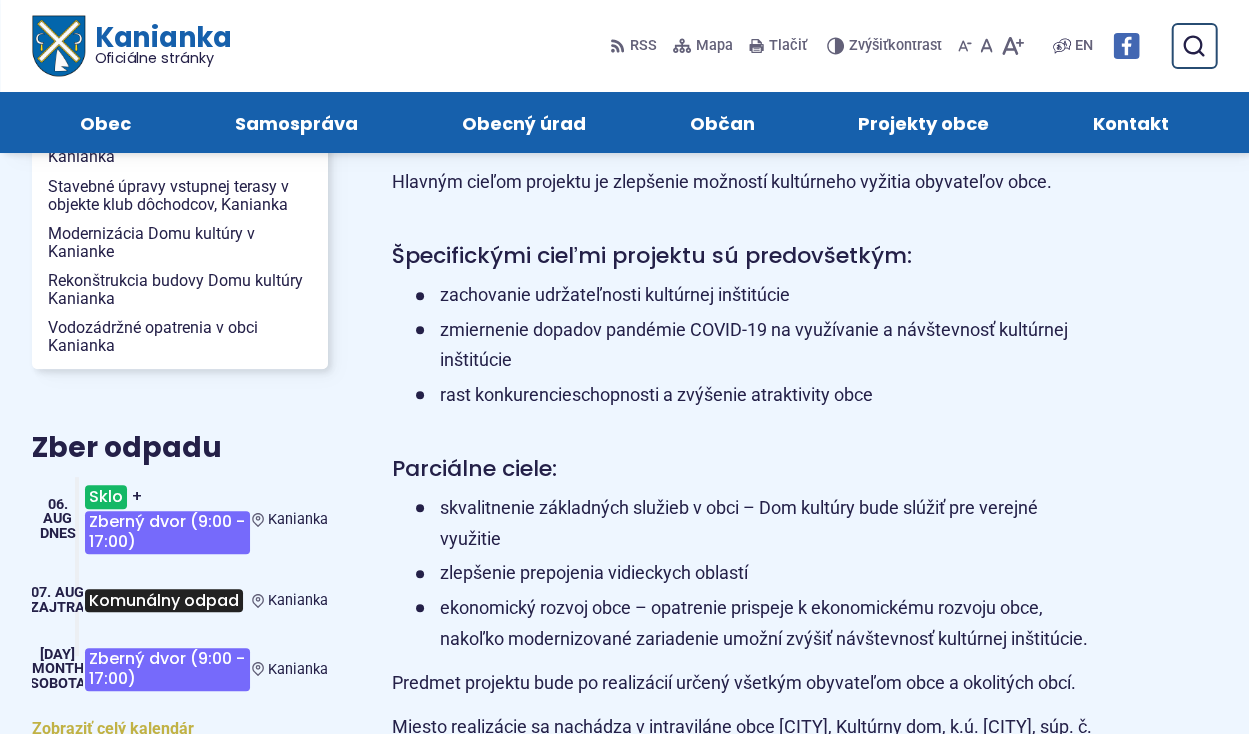 scroll, scrollTop: 0, scrollLeft: 0, axis: both 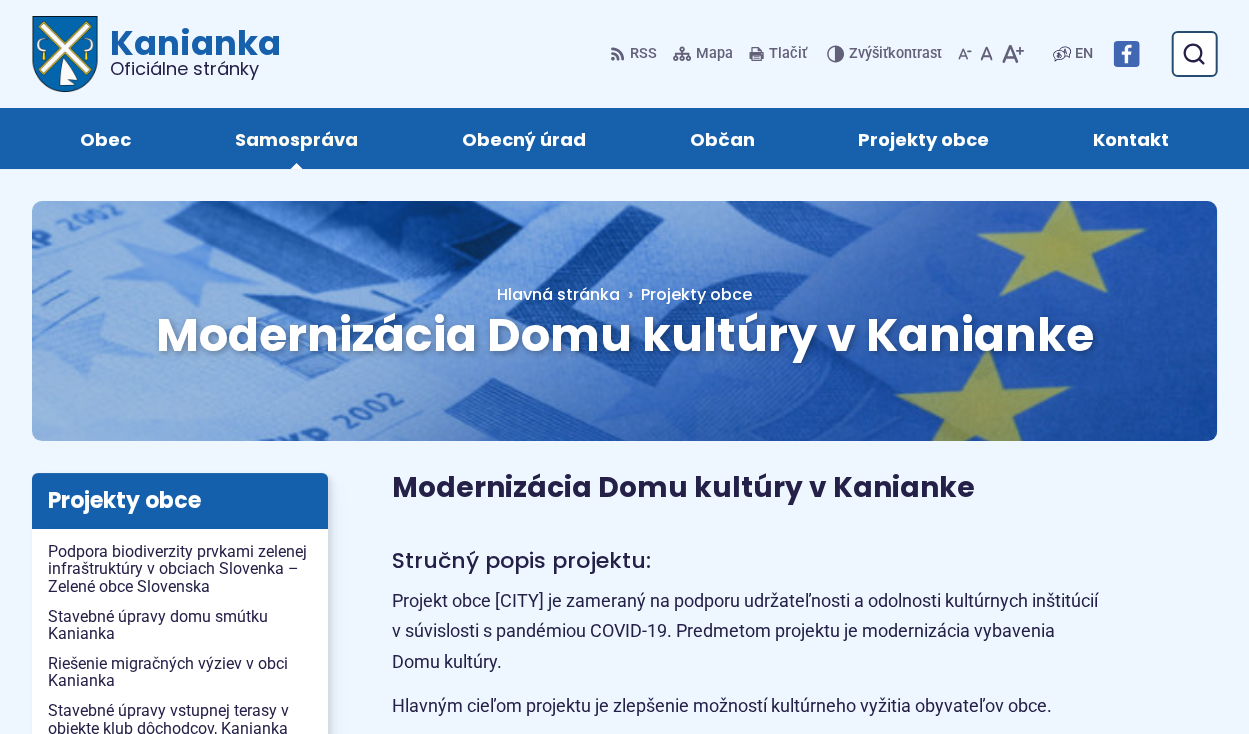 click on "Samospráva" at bounding box center (296, 138) 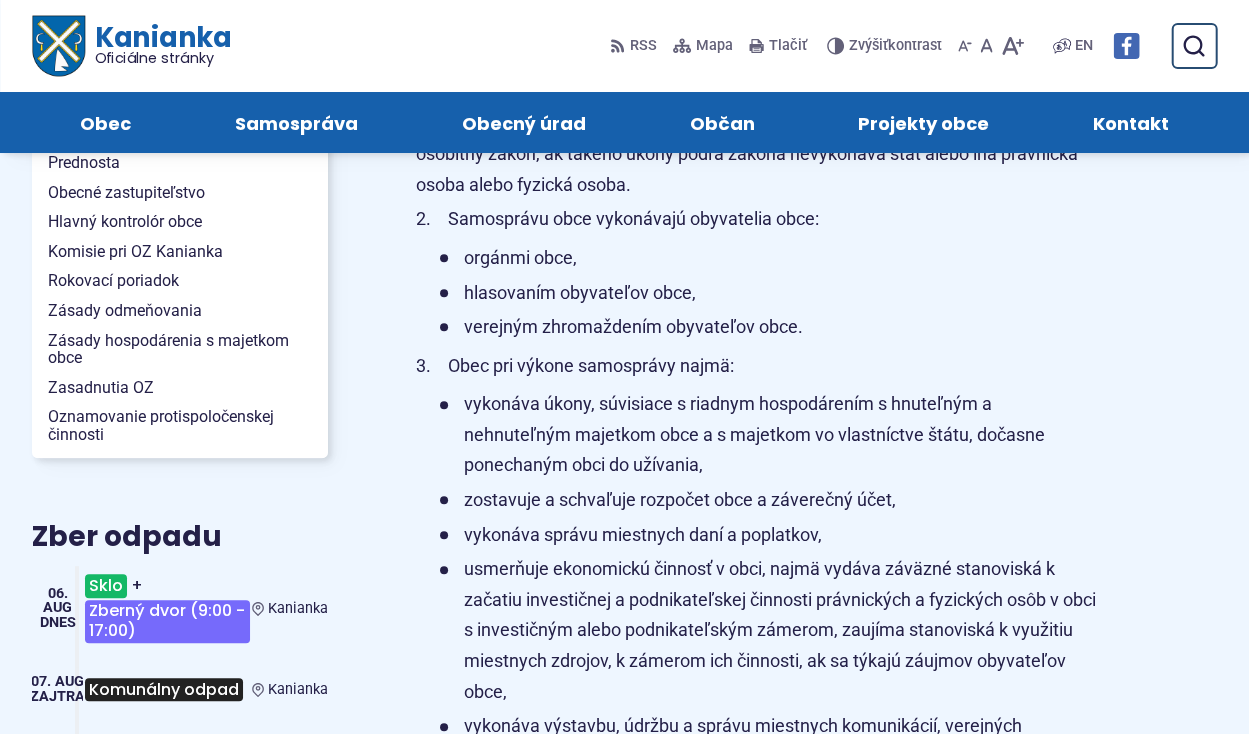 scroll, scrollTop: 552, scrollLeft: 0, axis: vertical 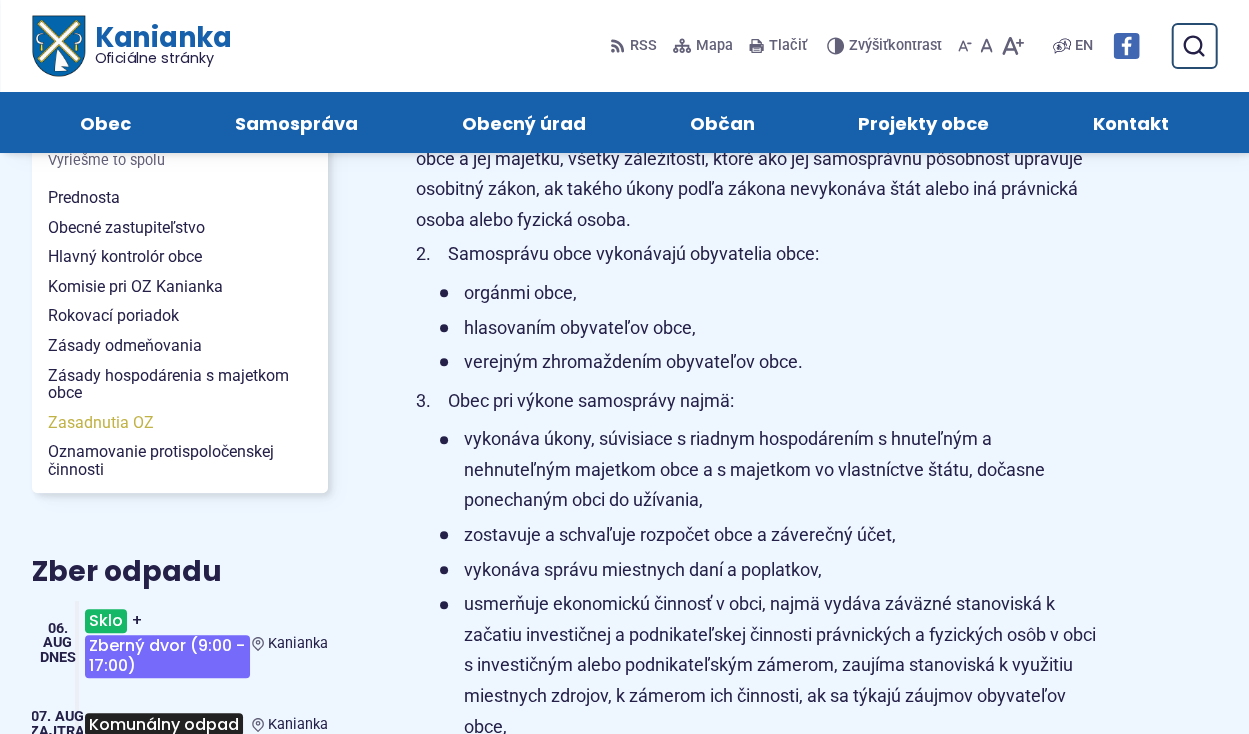 click on "Zasadnutia OZ" at bounding box center [180, 423] 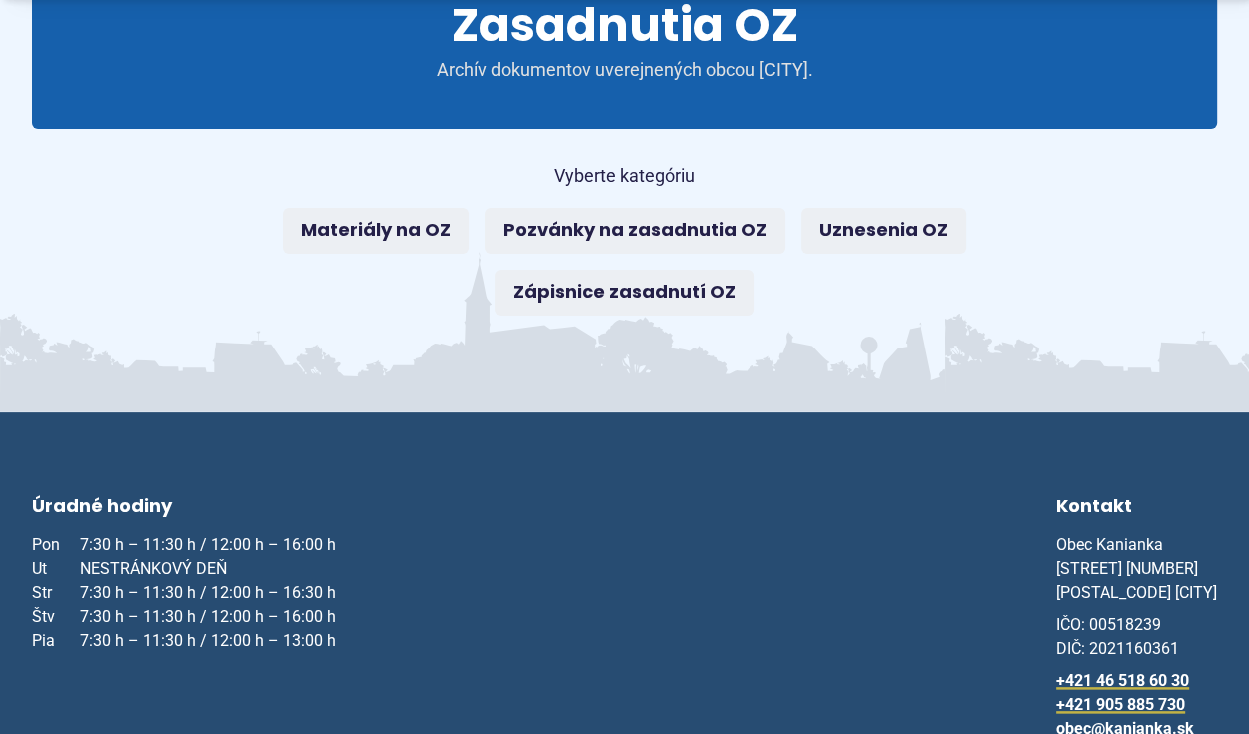 scroll, scrollTop: 300, scrollLeft: 0, axis: vertical 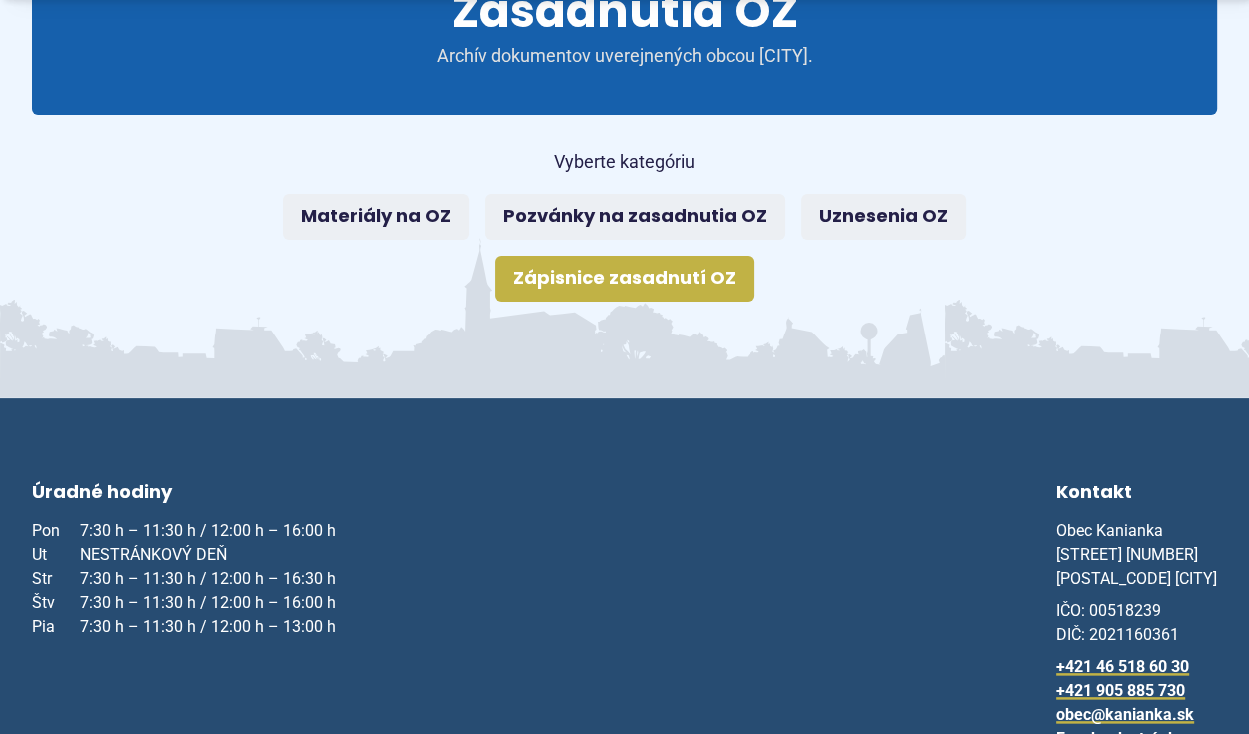 click on "Zápisnice zasadnutí OZ" at bounding box center [624, 279] 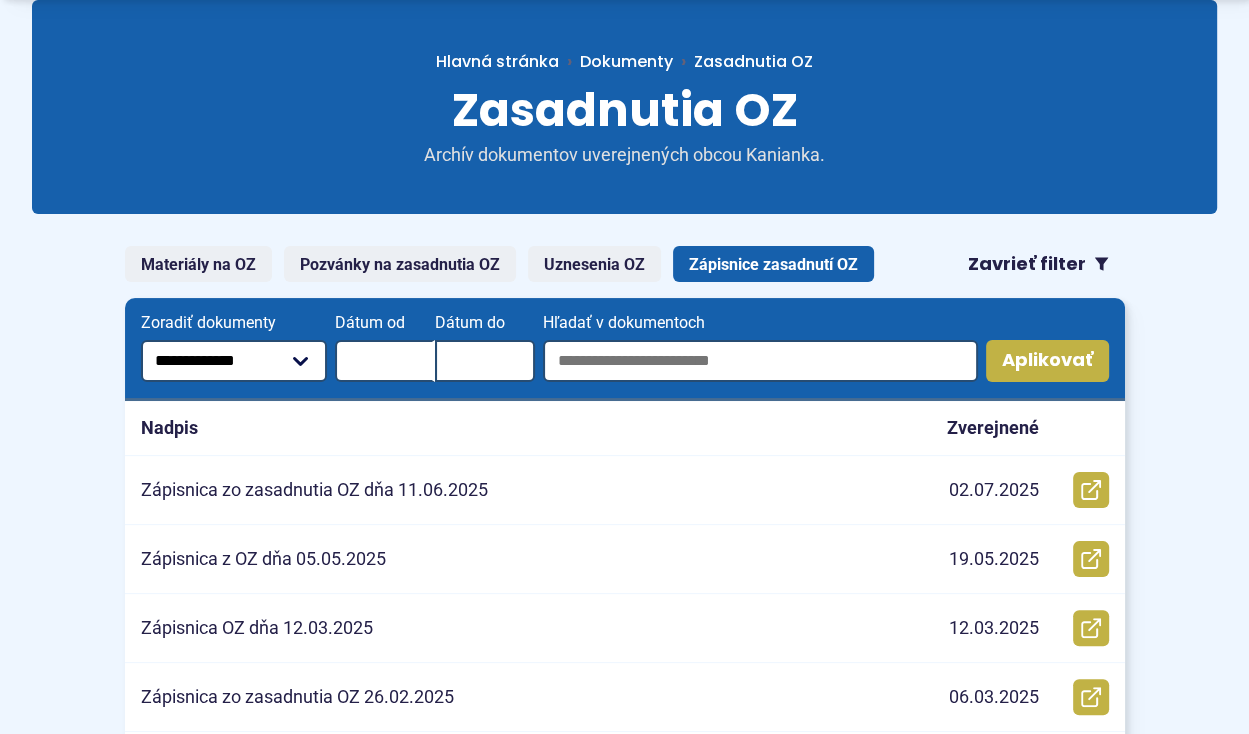 scroll, scrollTop: 216, scrollLeft: 0, axis: vertical 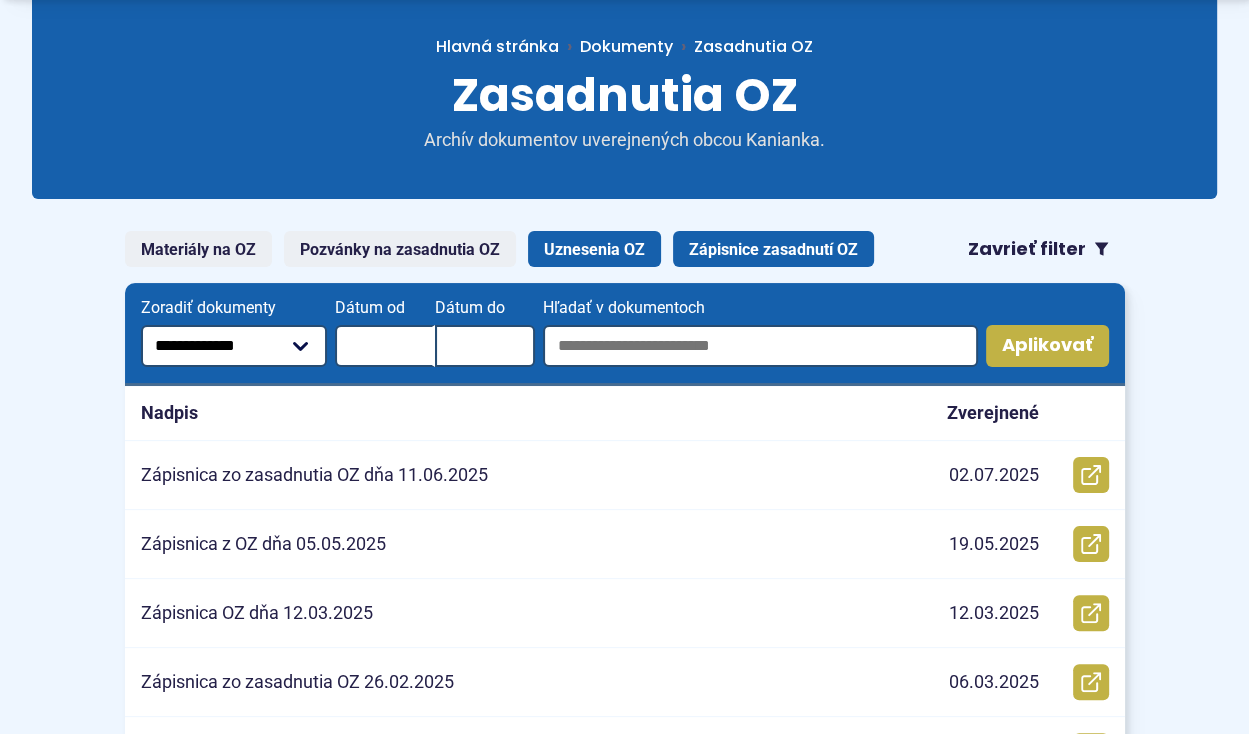 click on "Uznesenia OZ" at bounding box center (594, 249) 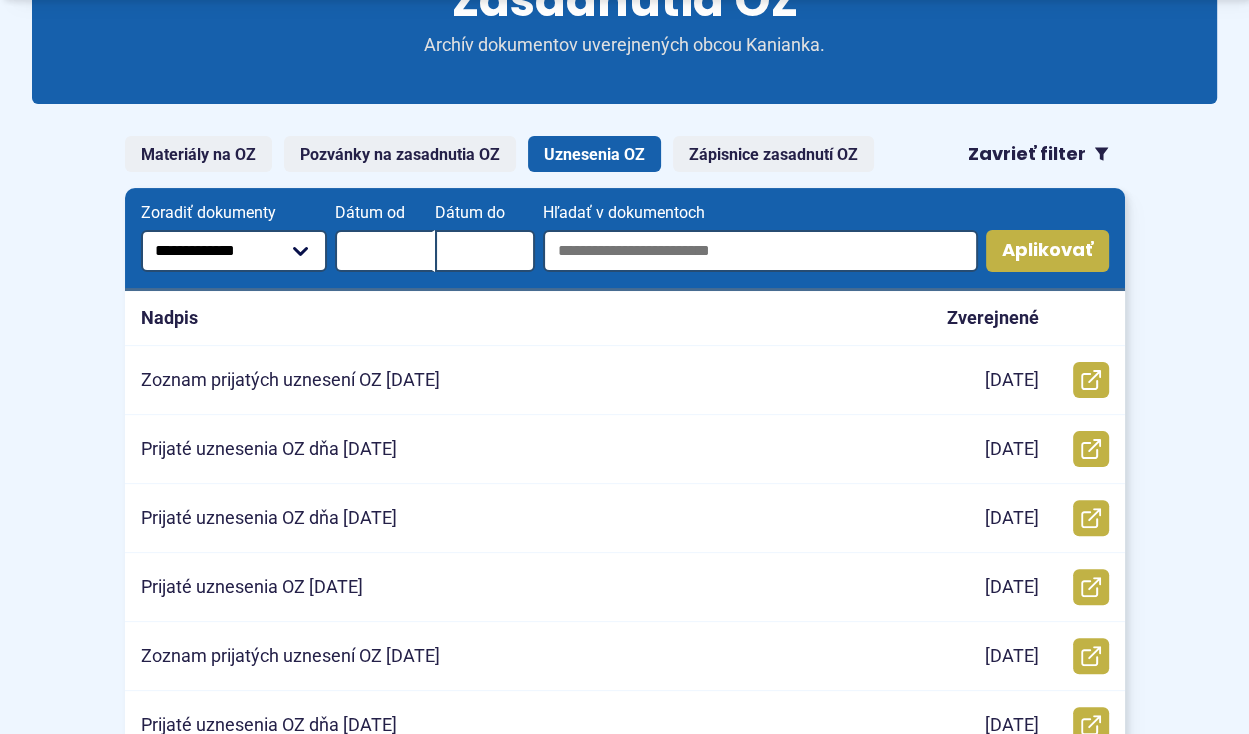 scroll, scrollTop: 320, scrollLeft: 0, axis: vertical 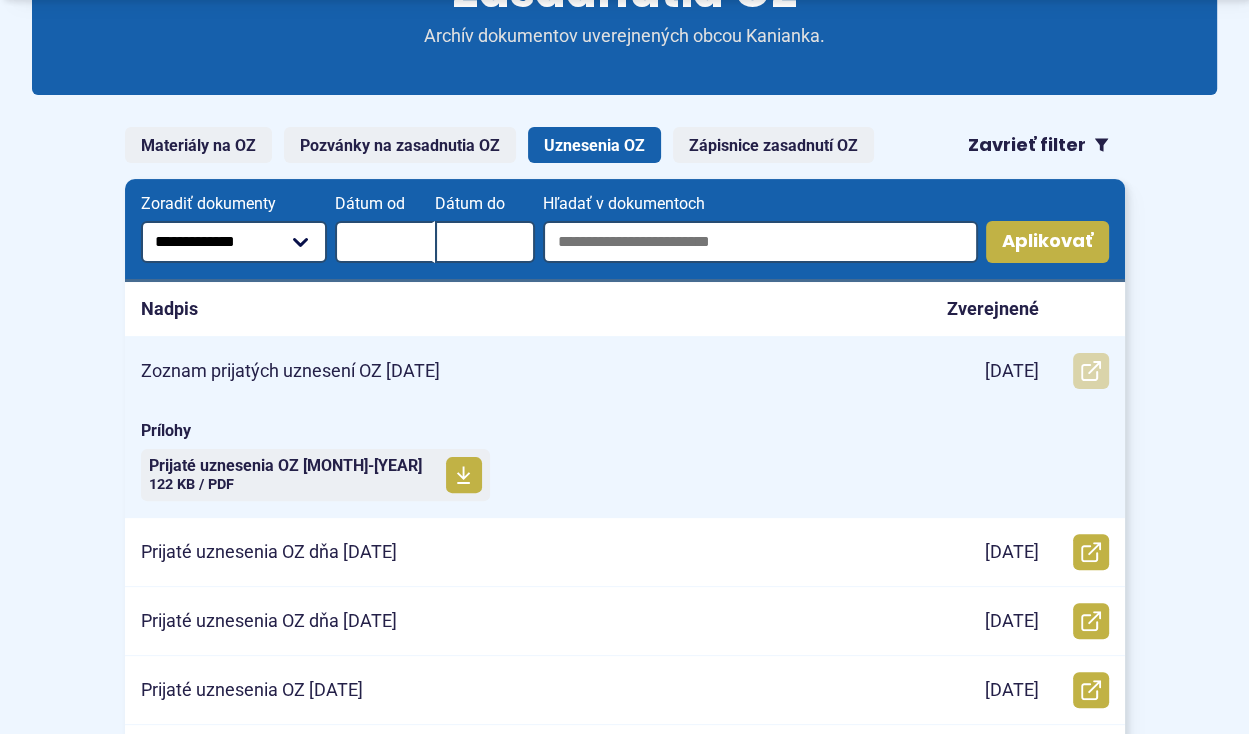 click 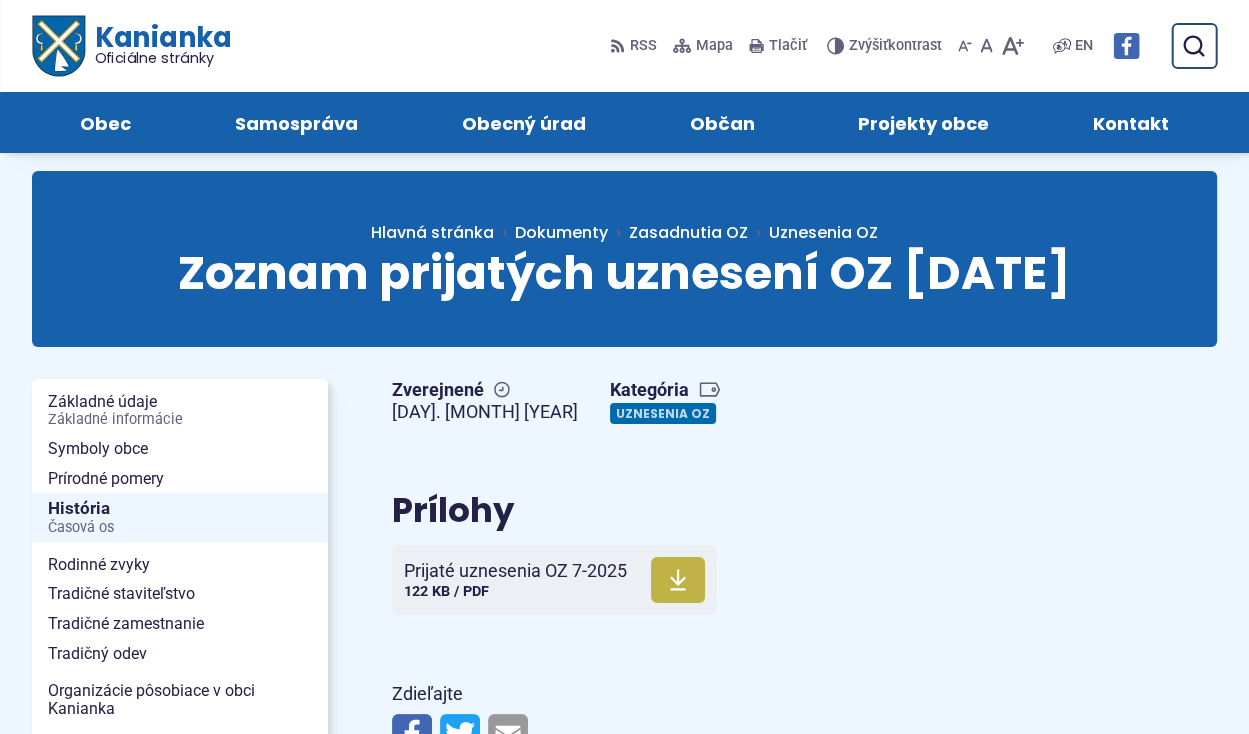 scroll, scrollTop: 0, scrollLeft: 0, axis: both 